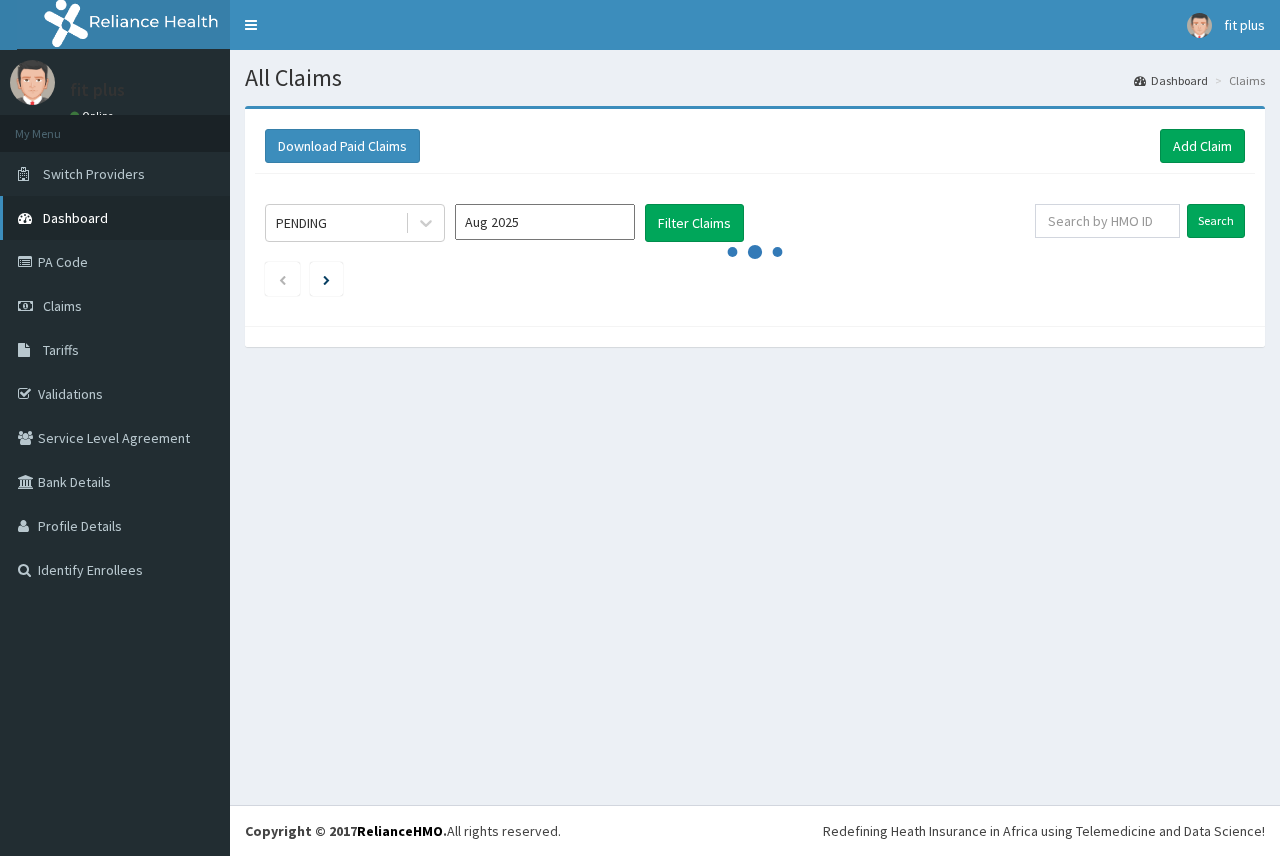 scroll, scrollTop: 0, scrollLeft: 0, axis: both 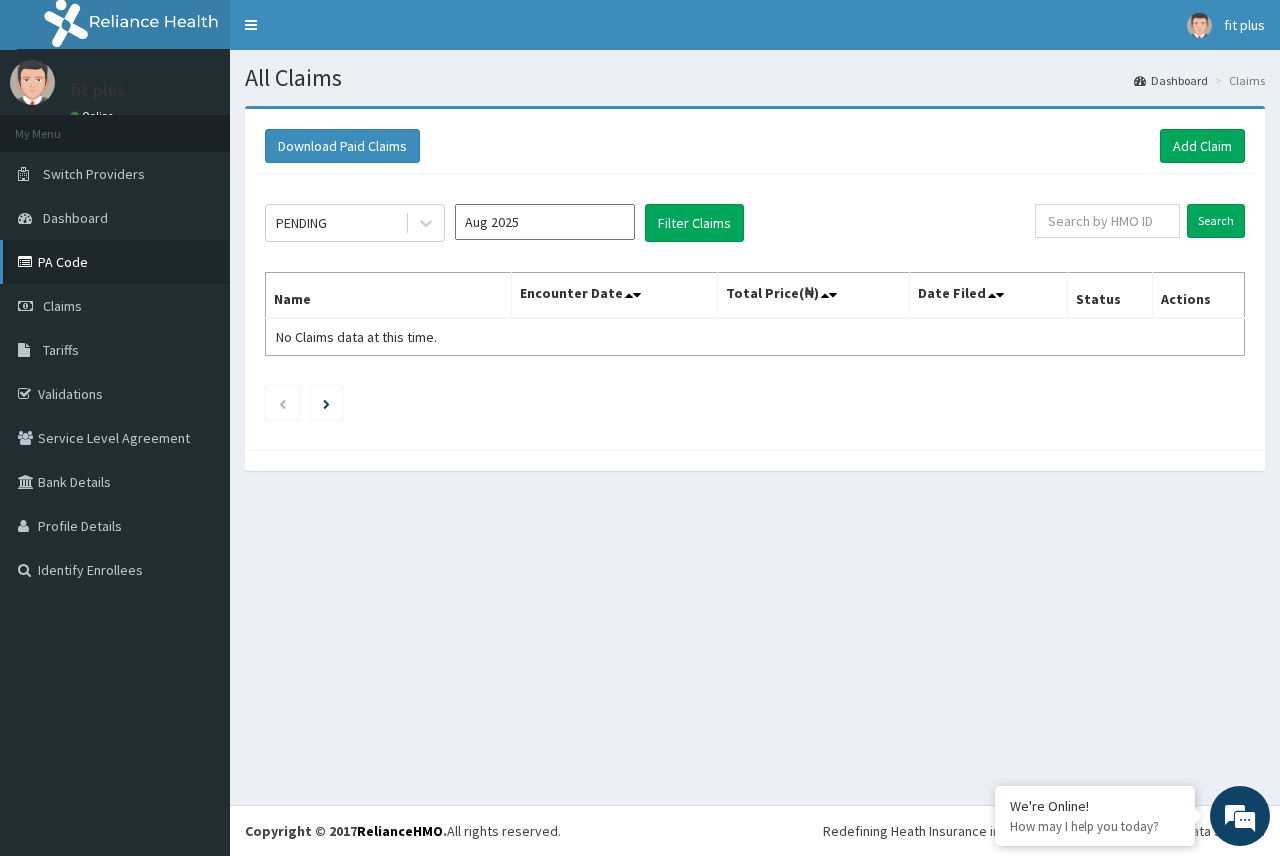 click on "PA Code" at bounding box center [115, 262] 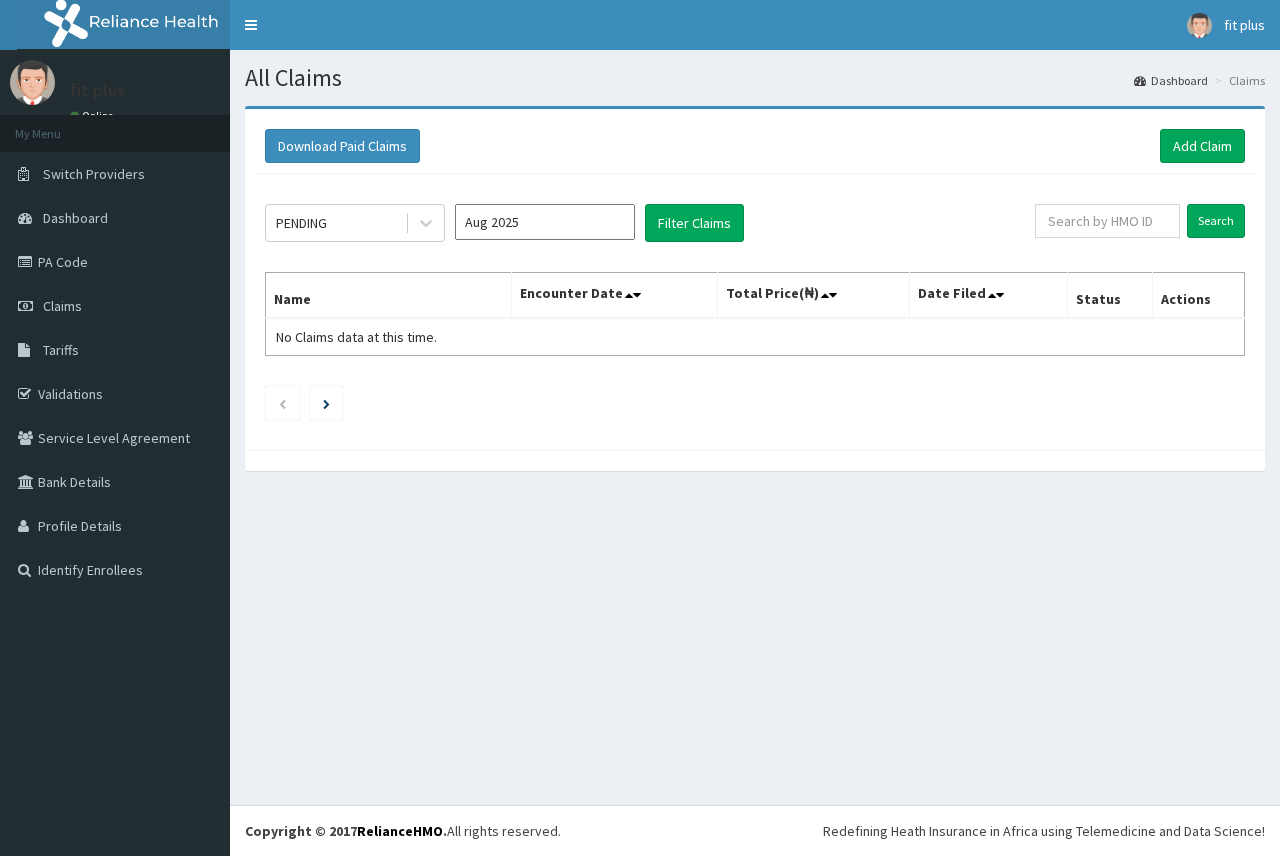 scroll, scrollTop: 0, scrollLeft: 0, axis: both 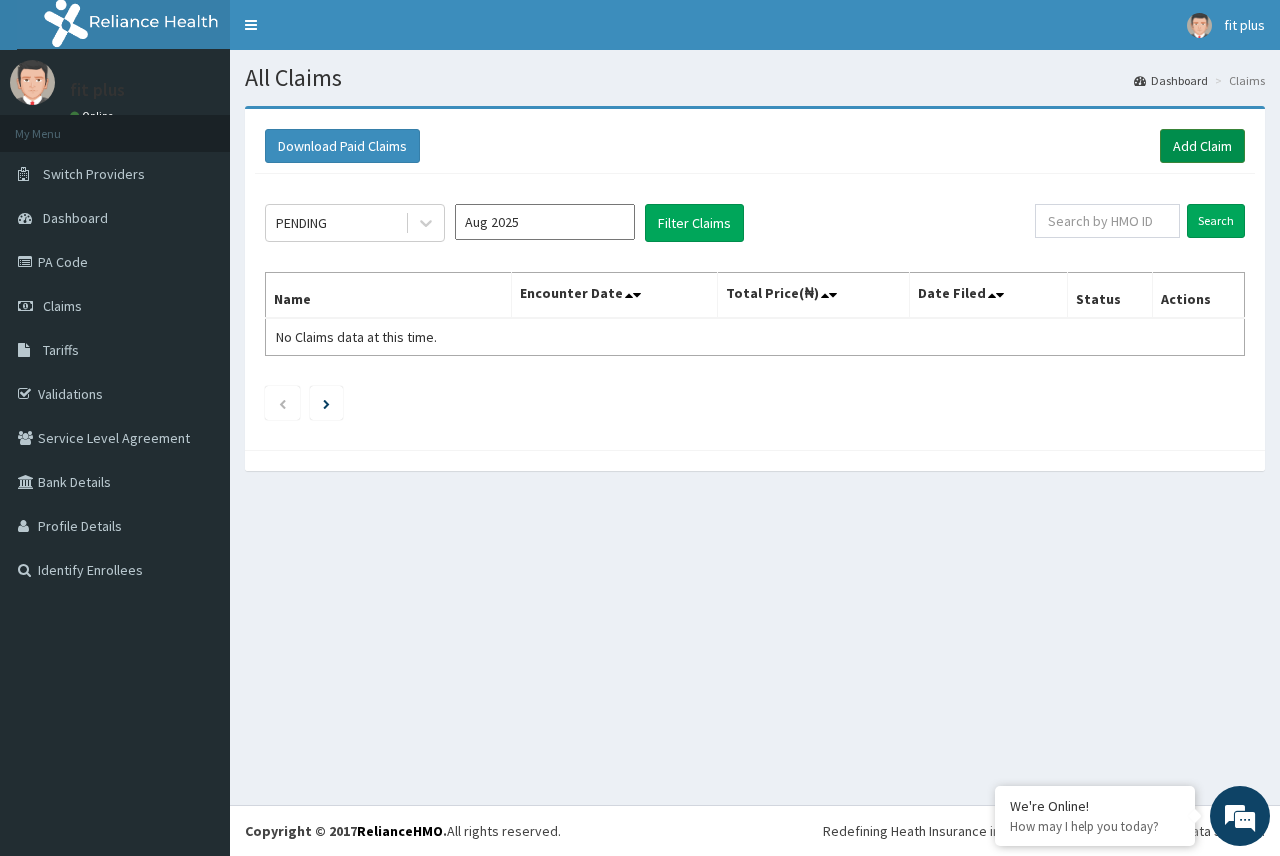 click on "Add Claim" at bounding box center [1202, 146] 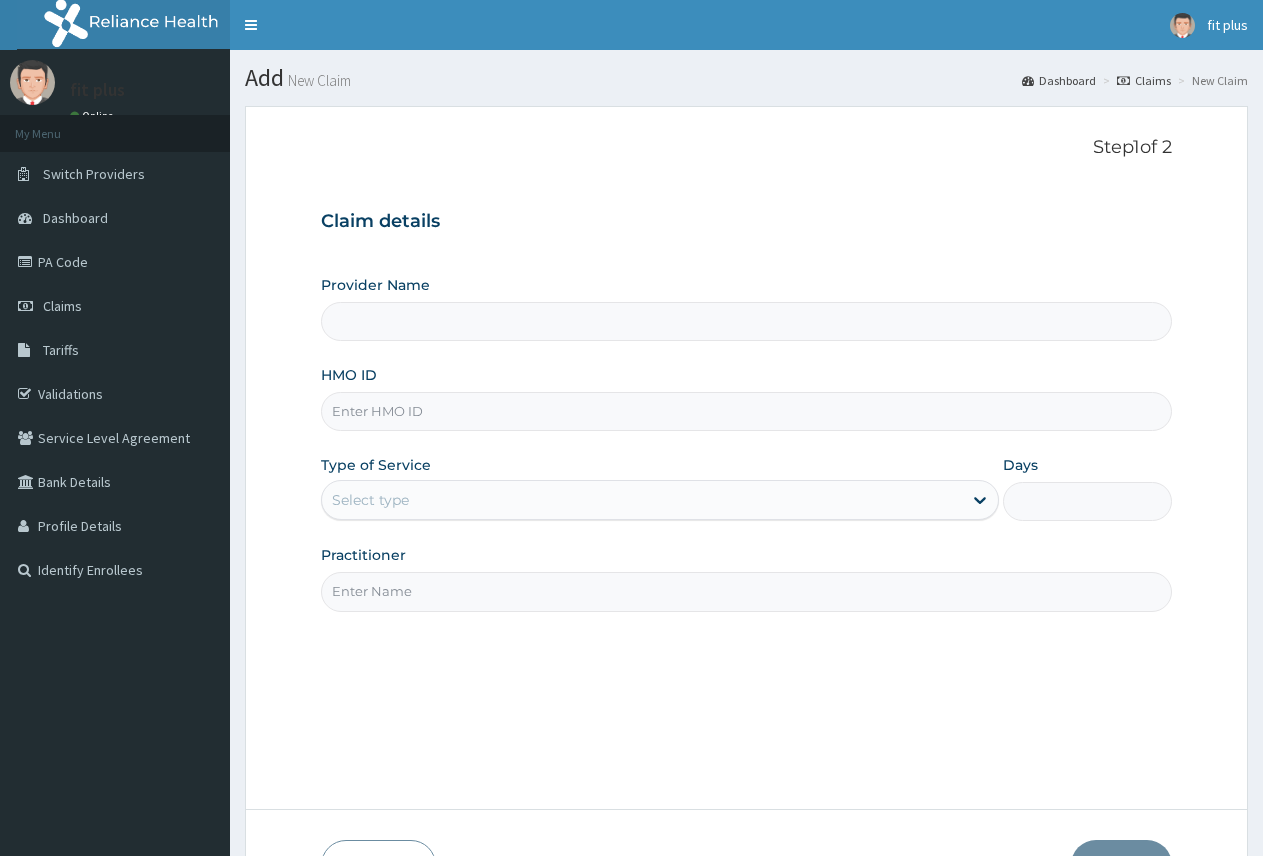 scroll, scrollTop: 0, scrollLeft: 0, axis: both 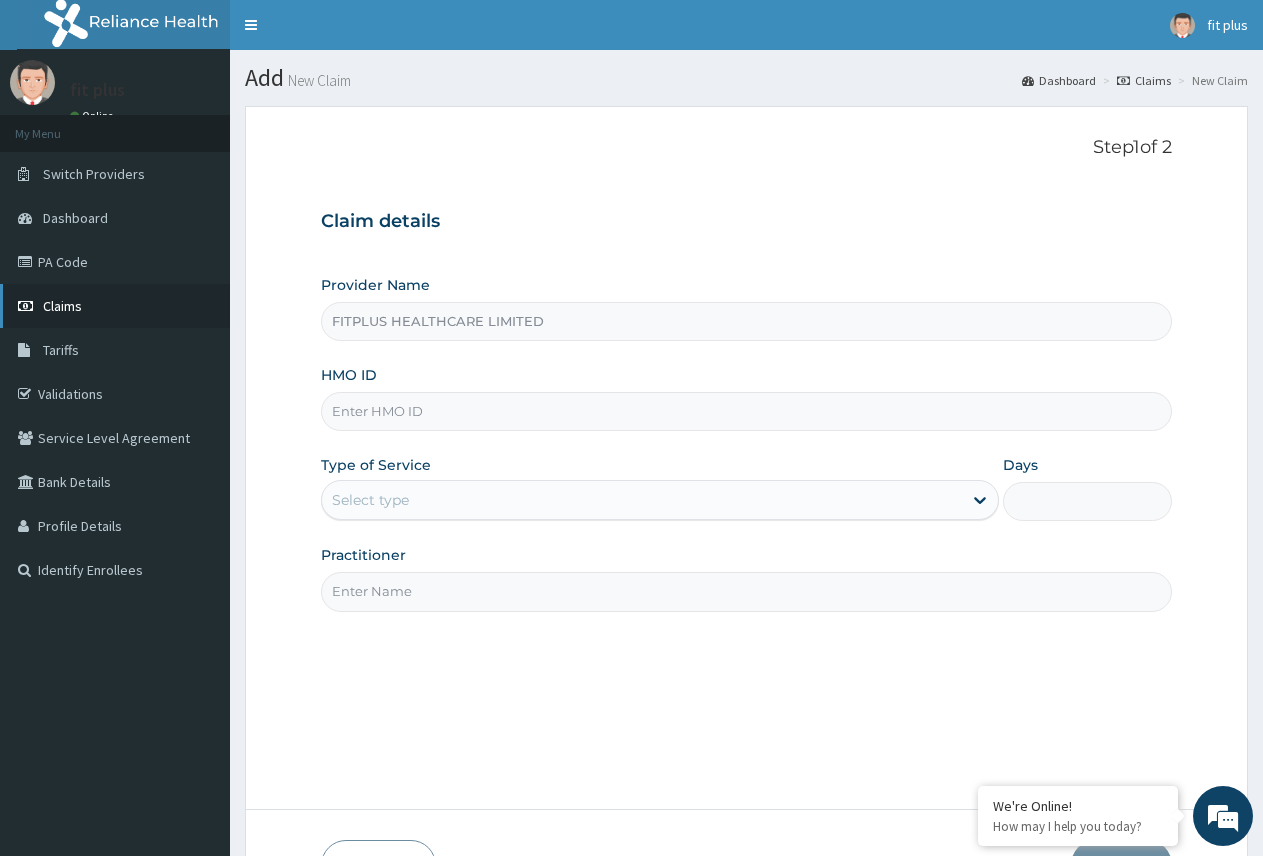 click on "Claims" at bounding box center [115, 306] 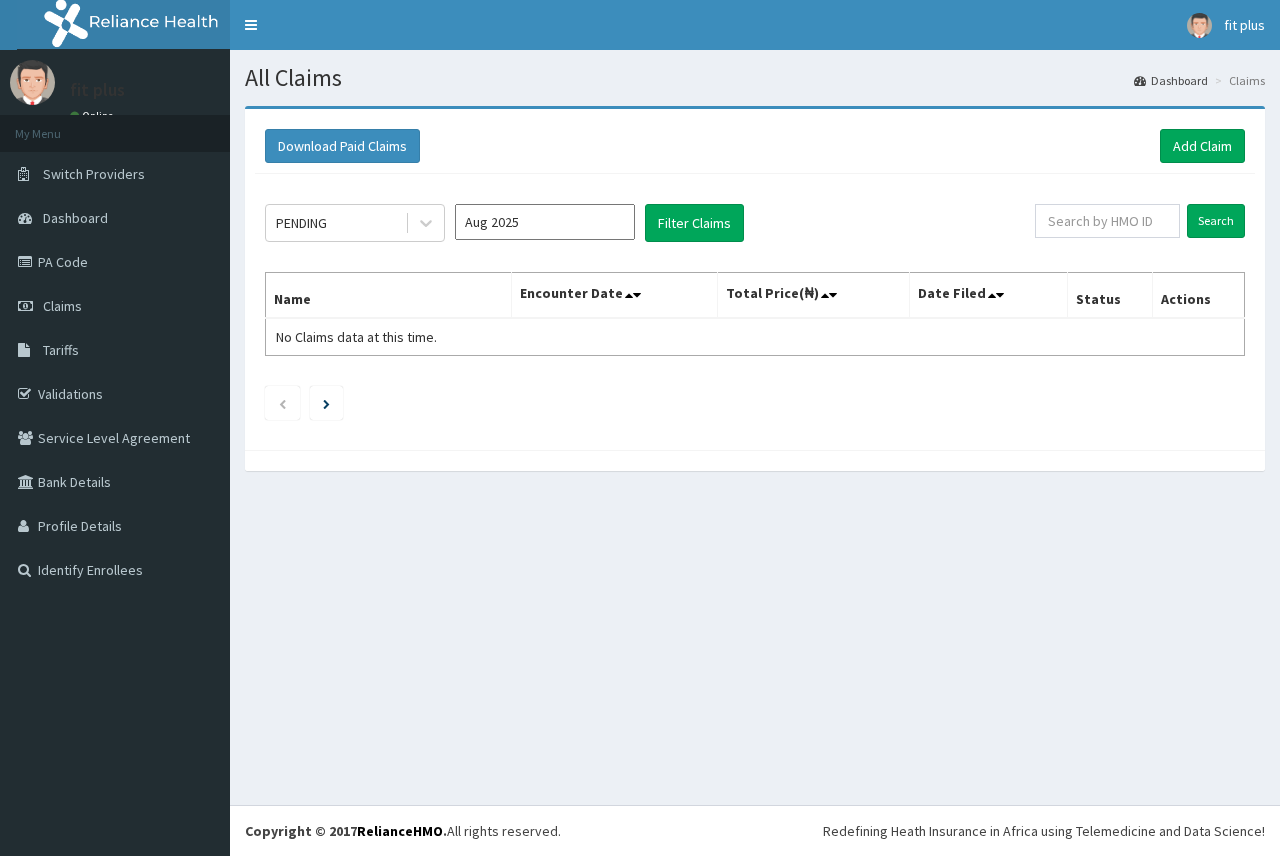 scroll, scrollTop: 0, scrollLeft: 0, axis: both 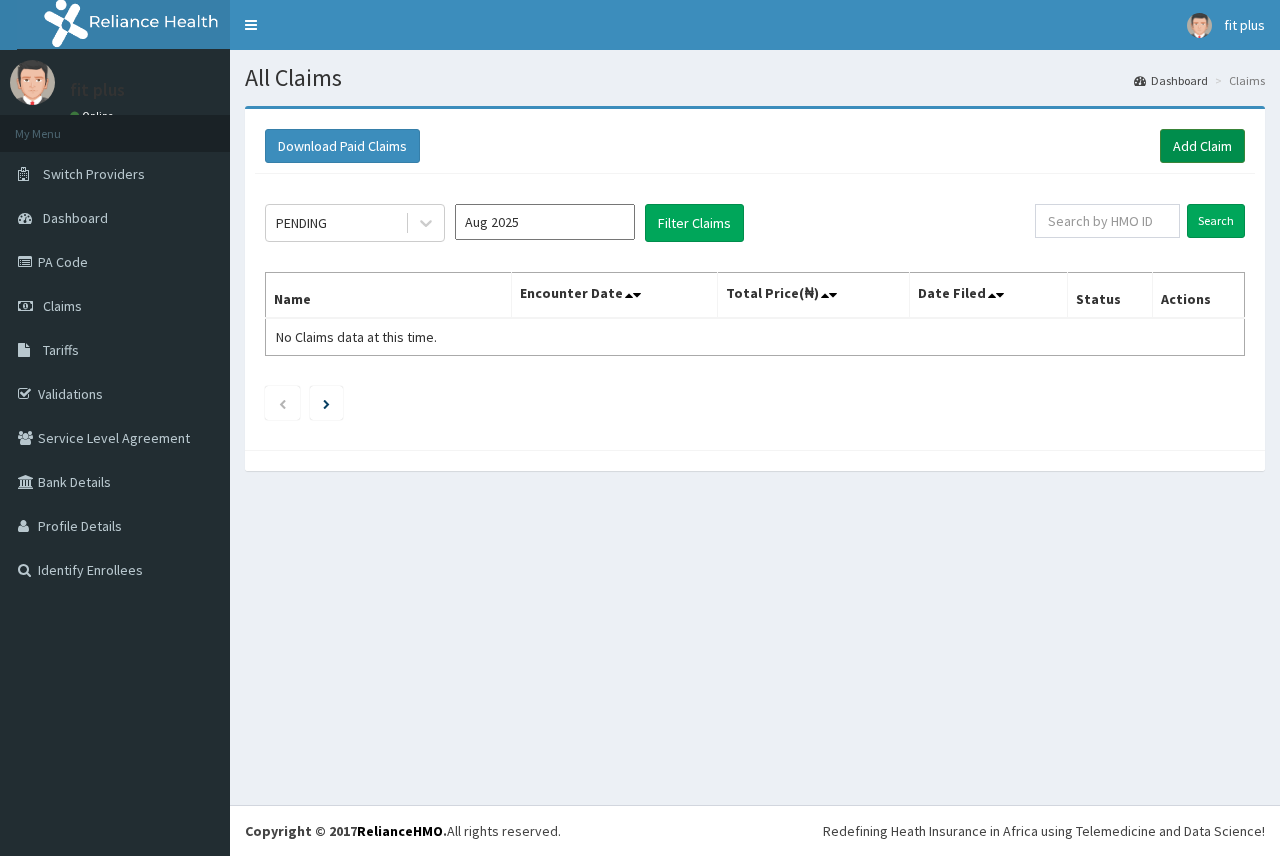 click on "Add Claim" at bounding box center [1202, 146] 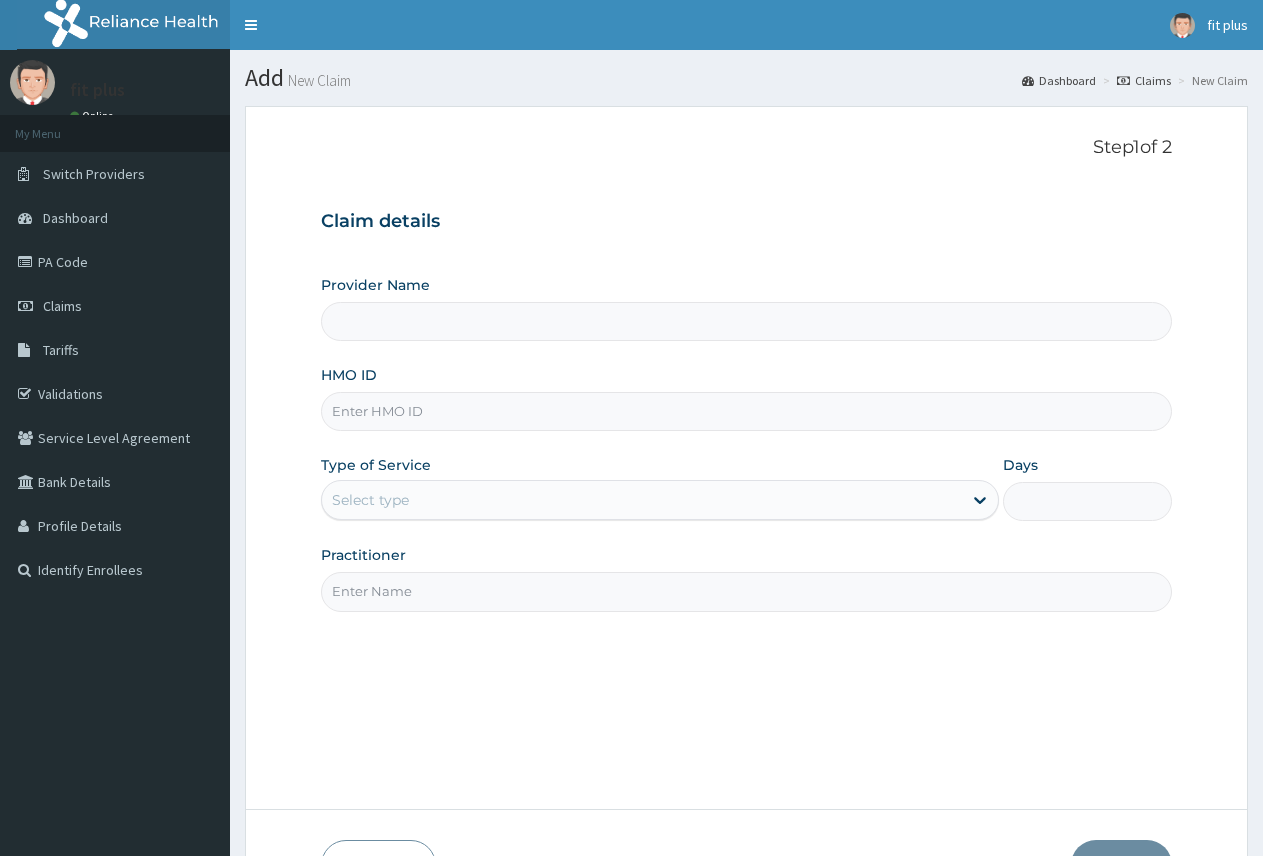 scroll, scrollTop: 0, scrollLeft: 0, axis: both 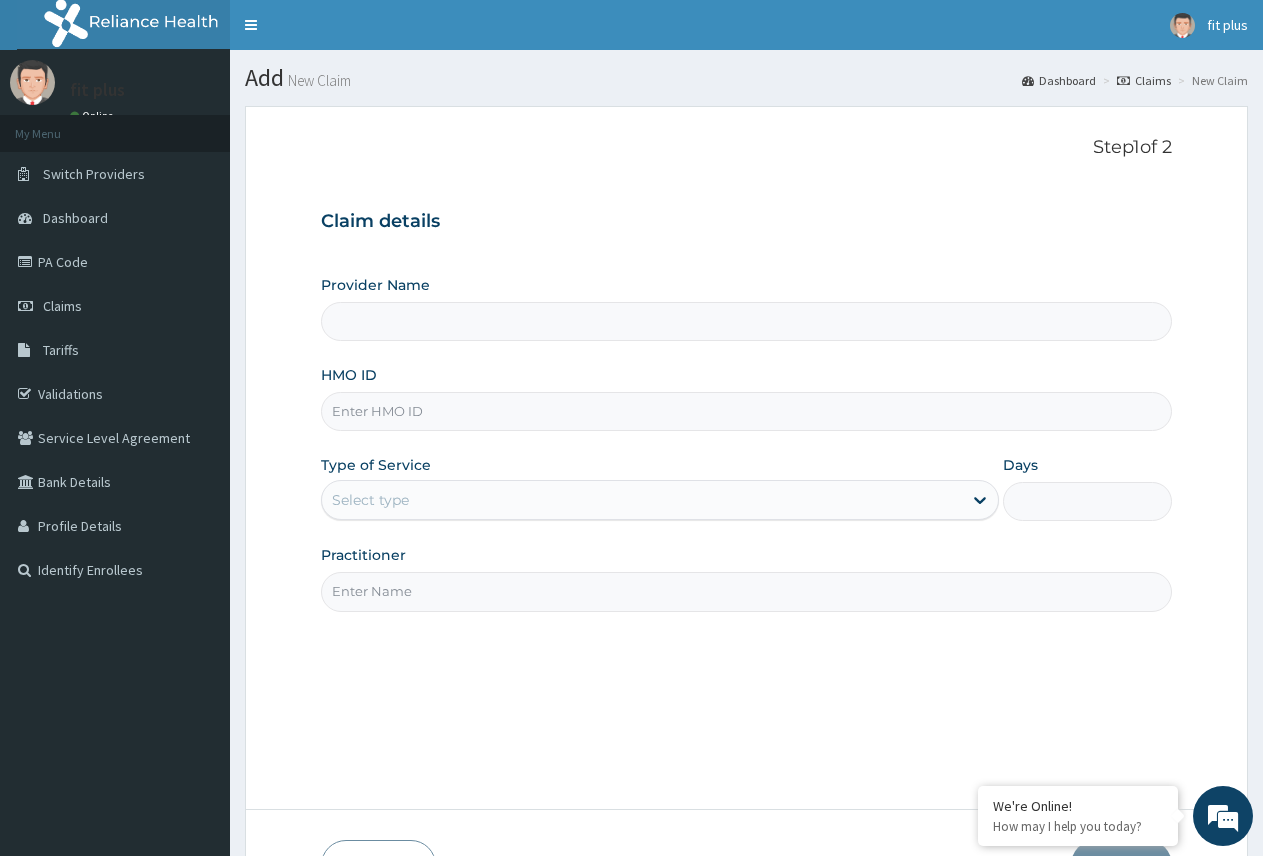type on "FITPLUS HEALTHCARE LIMITED" 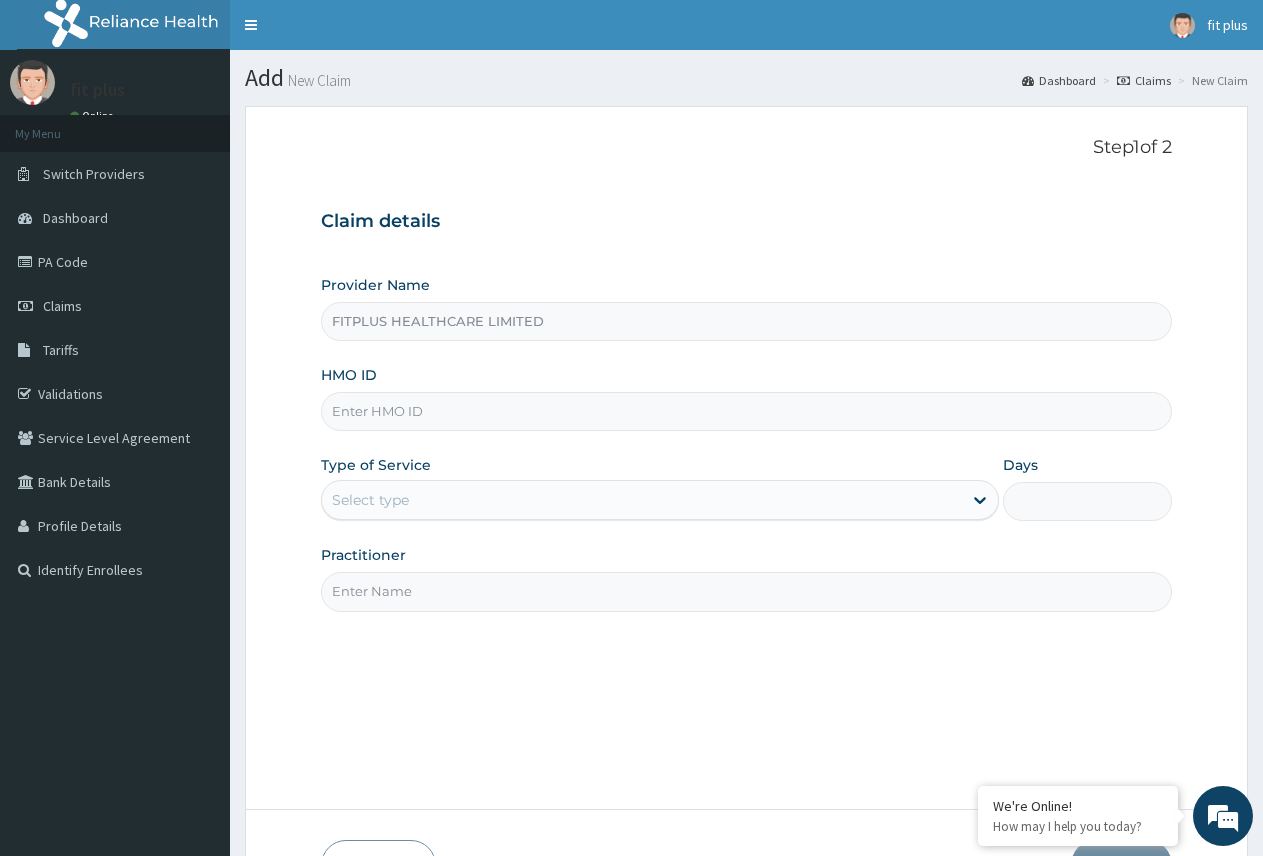 scroll, scrollTop: 0, scrollLeft: 0, axis: both 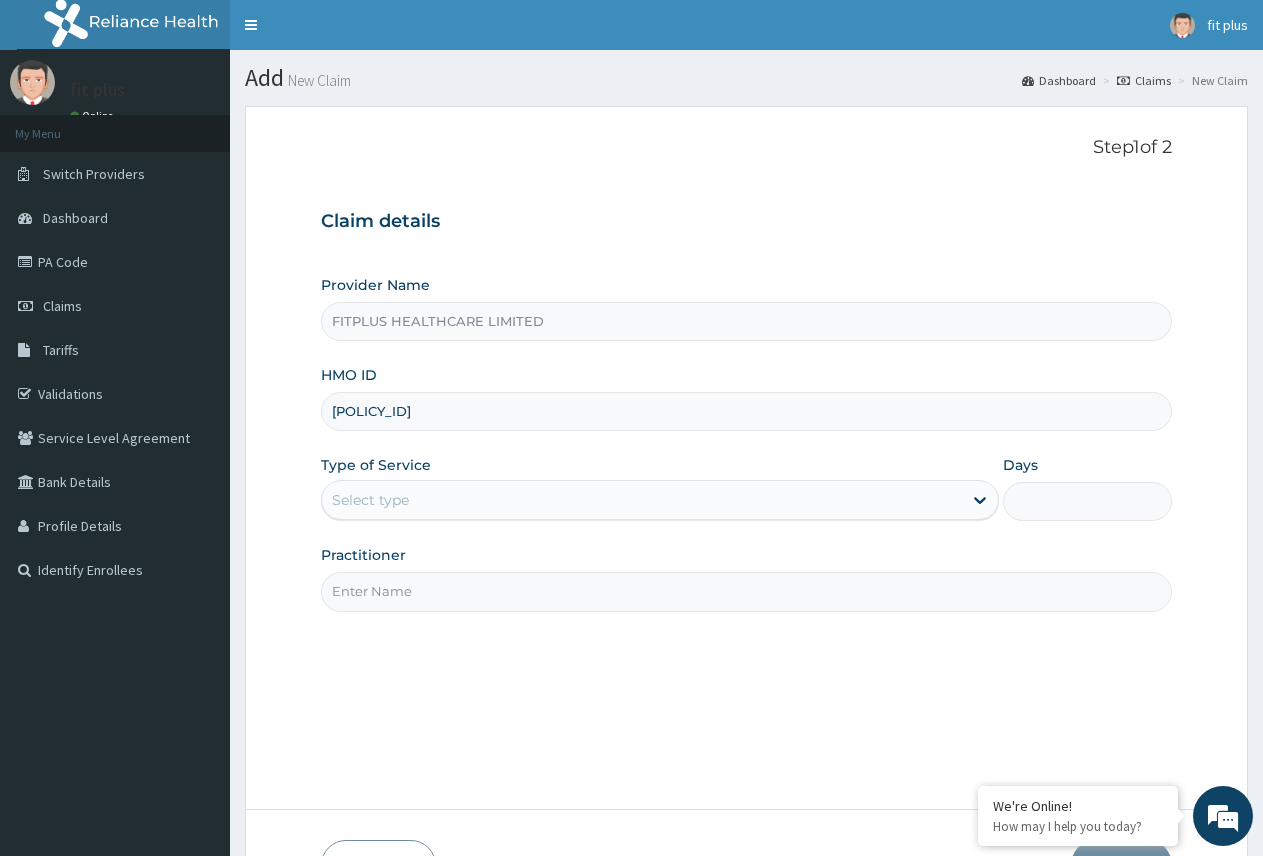 type on "[POLICY_ID]" 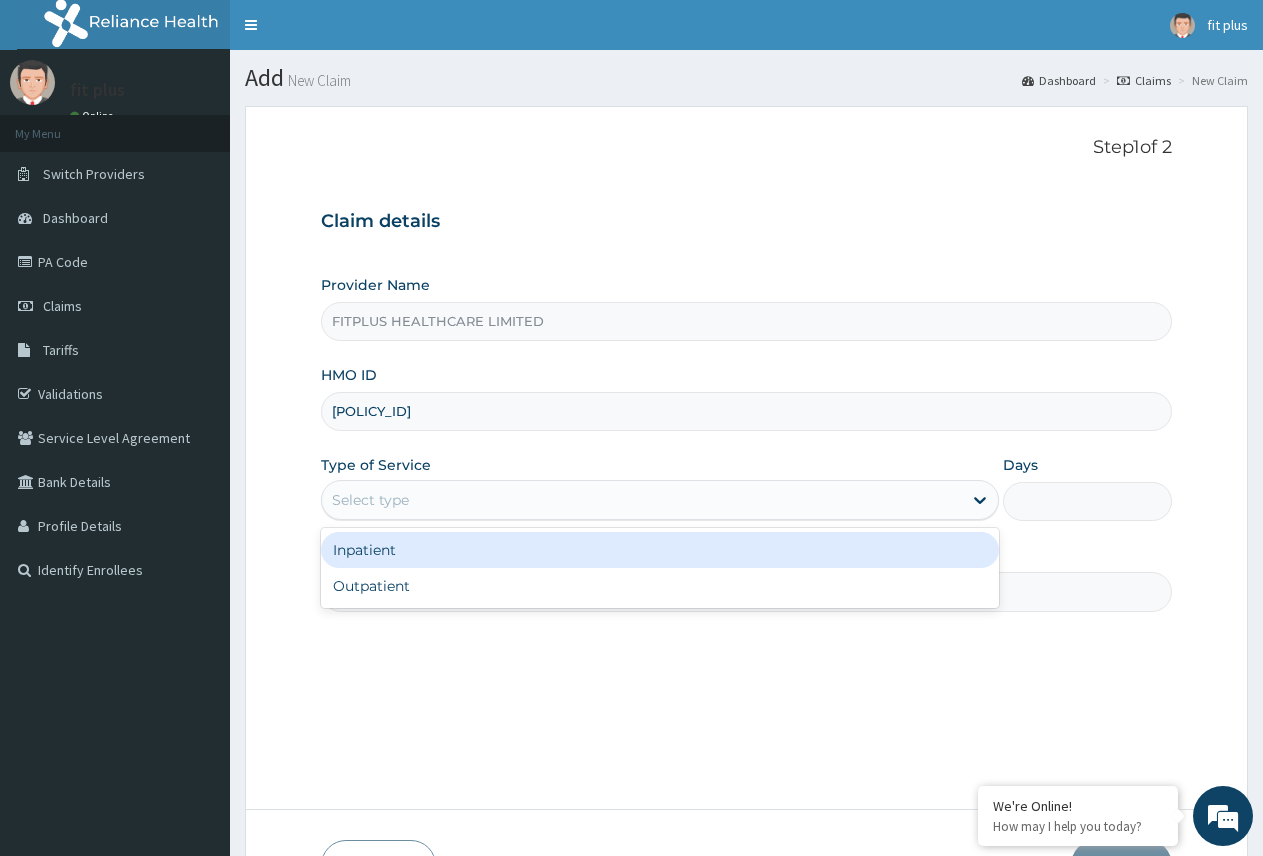 click on "Select type" at bounding box center [659, 500] 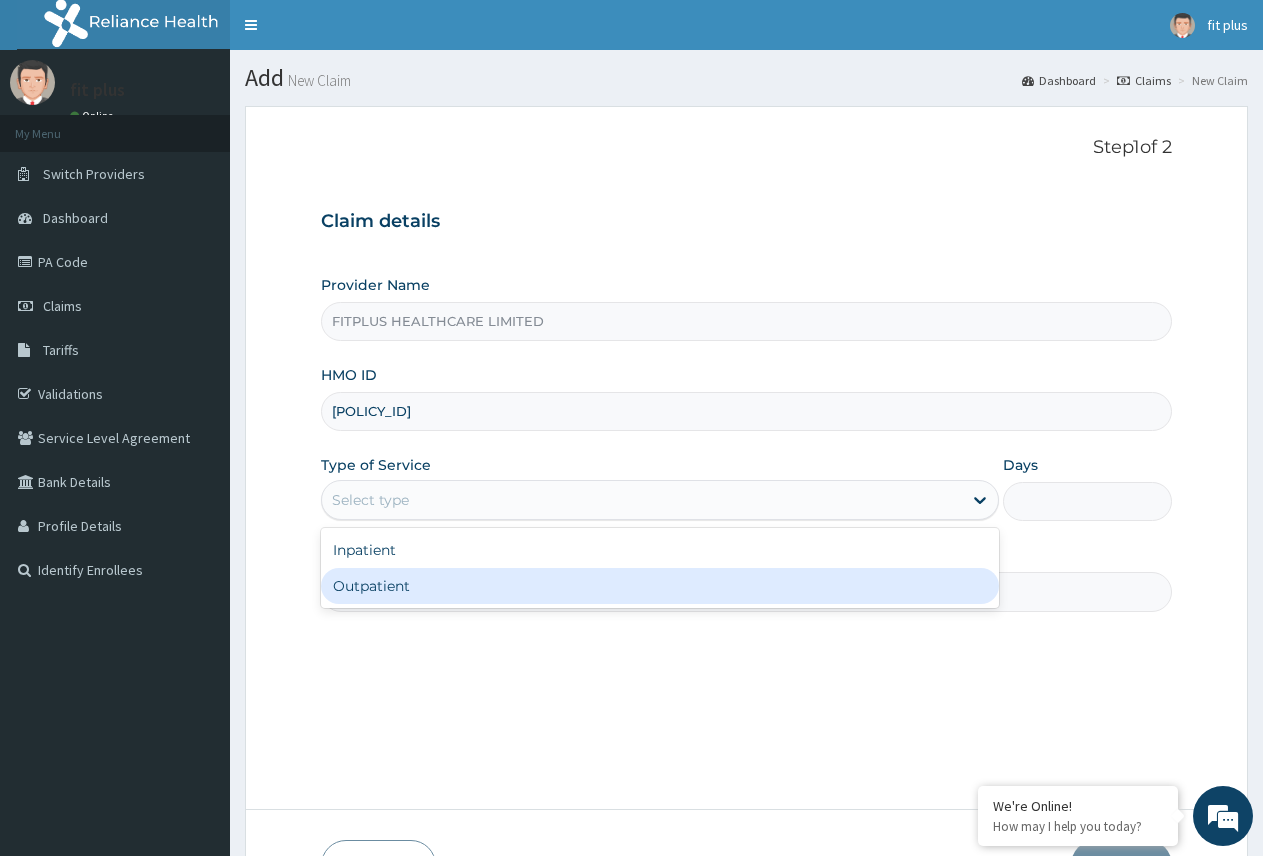 click on "Outpatient" at bounding box center [659, 586] 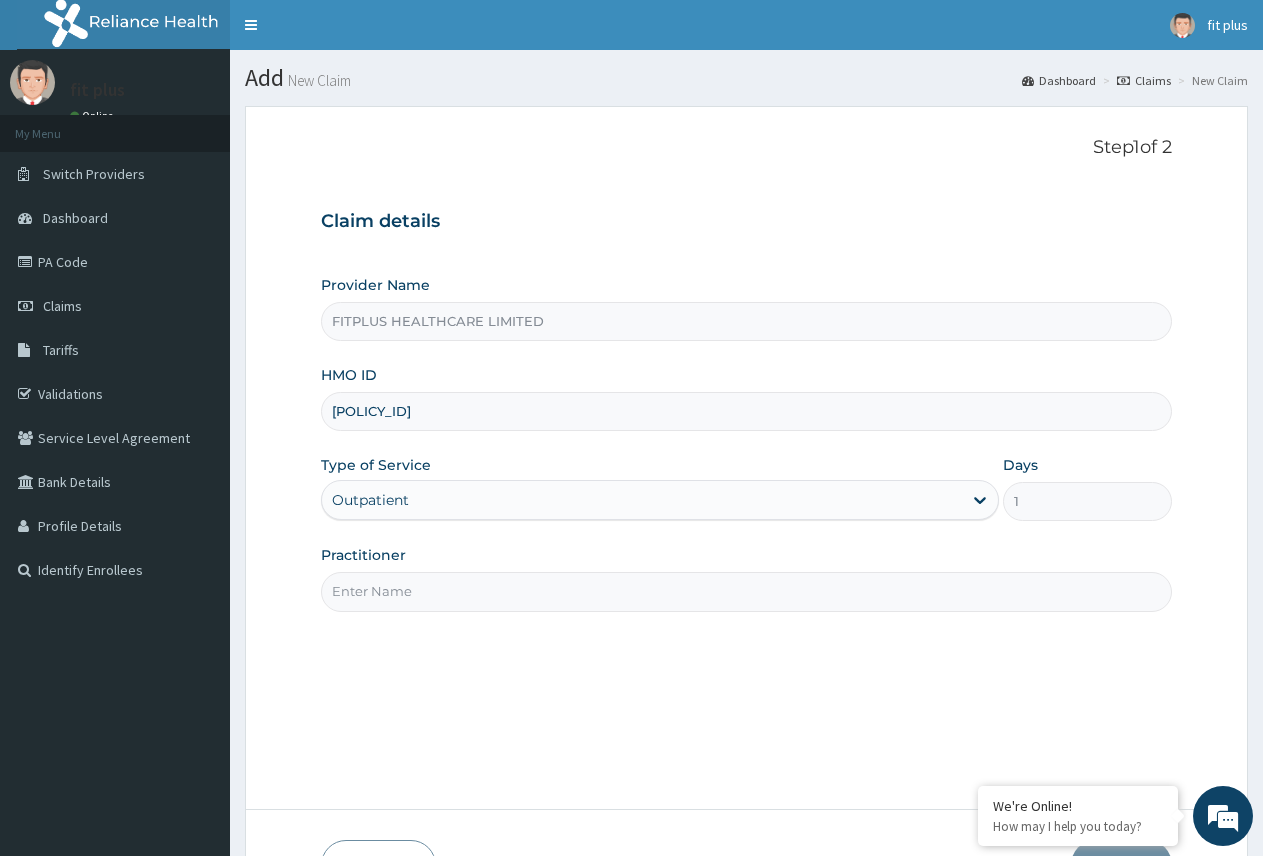 click on "Practitioner" at bounding box center [746, 591] 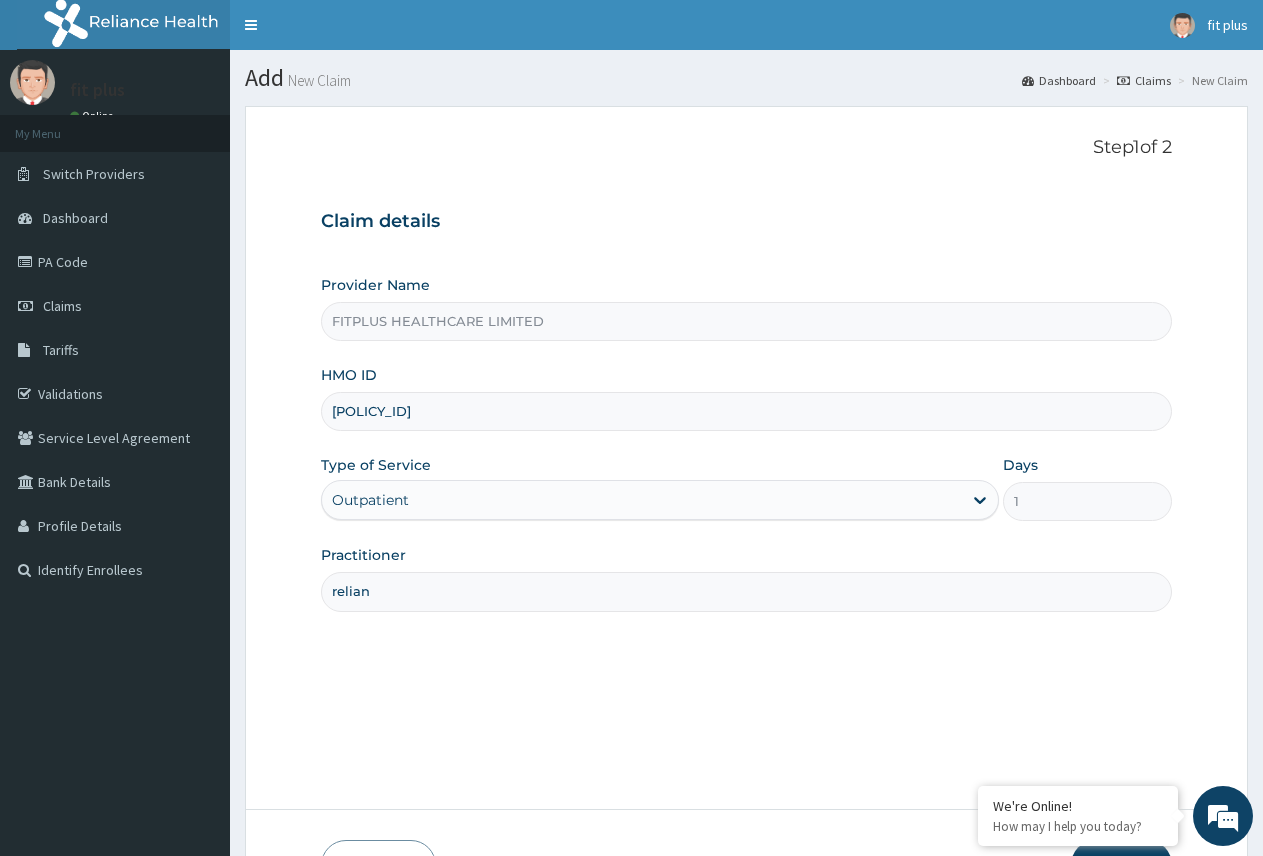 scroll, scrollTop: 0, scrollLeft: 0, axis: both 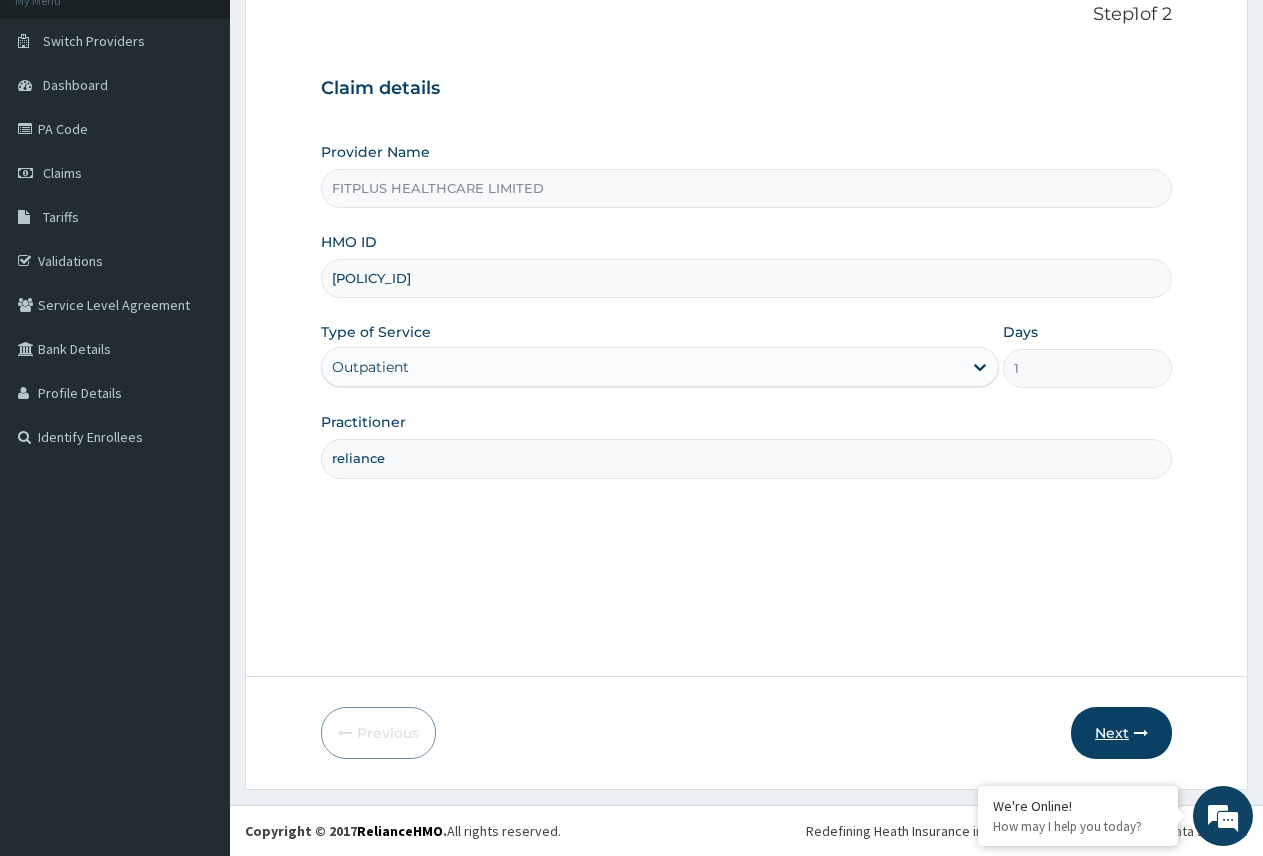 type on "reliance" 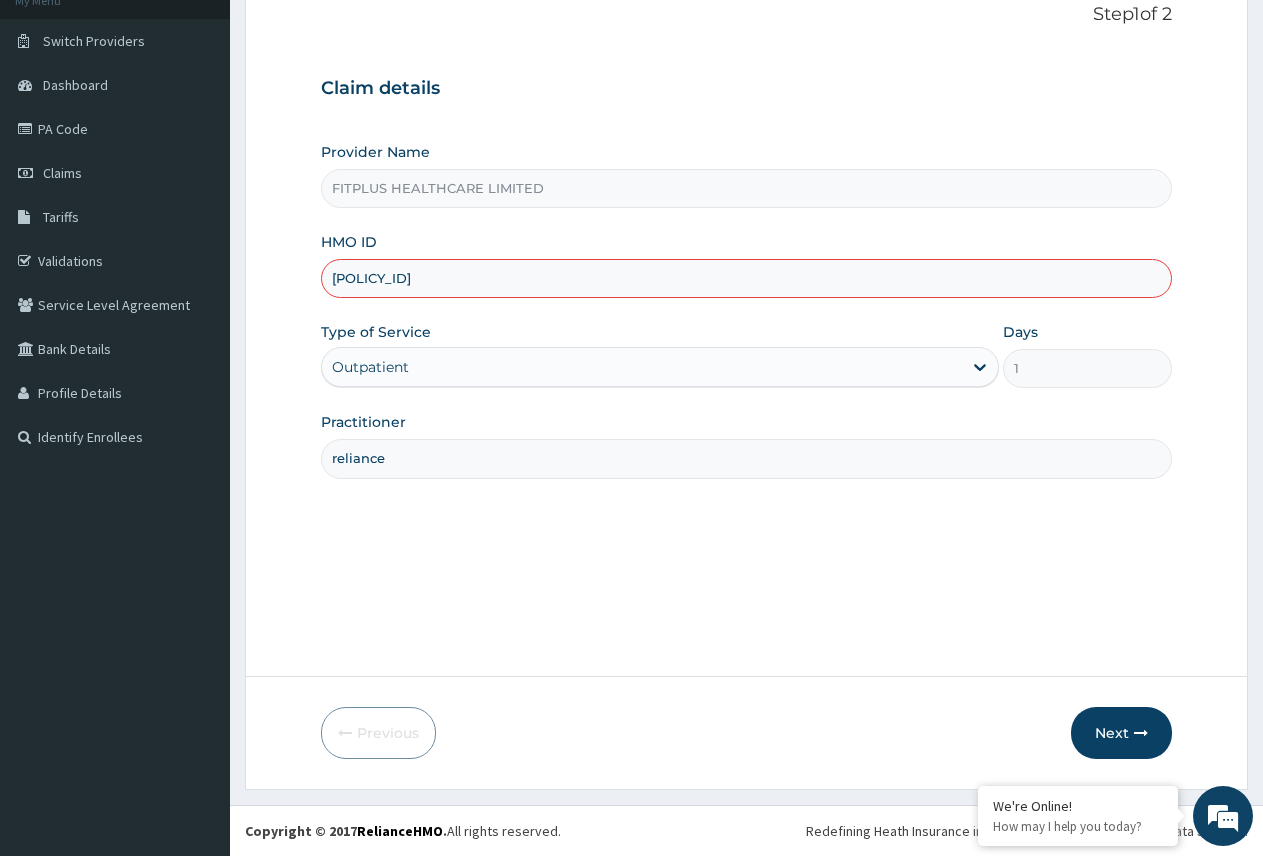 drag, startPoint x: 416, startPoint y: 286, endPoint x: 289, endPoint y: 286, distance: 127 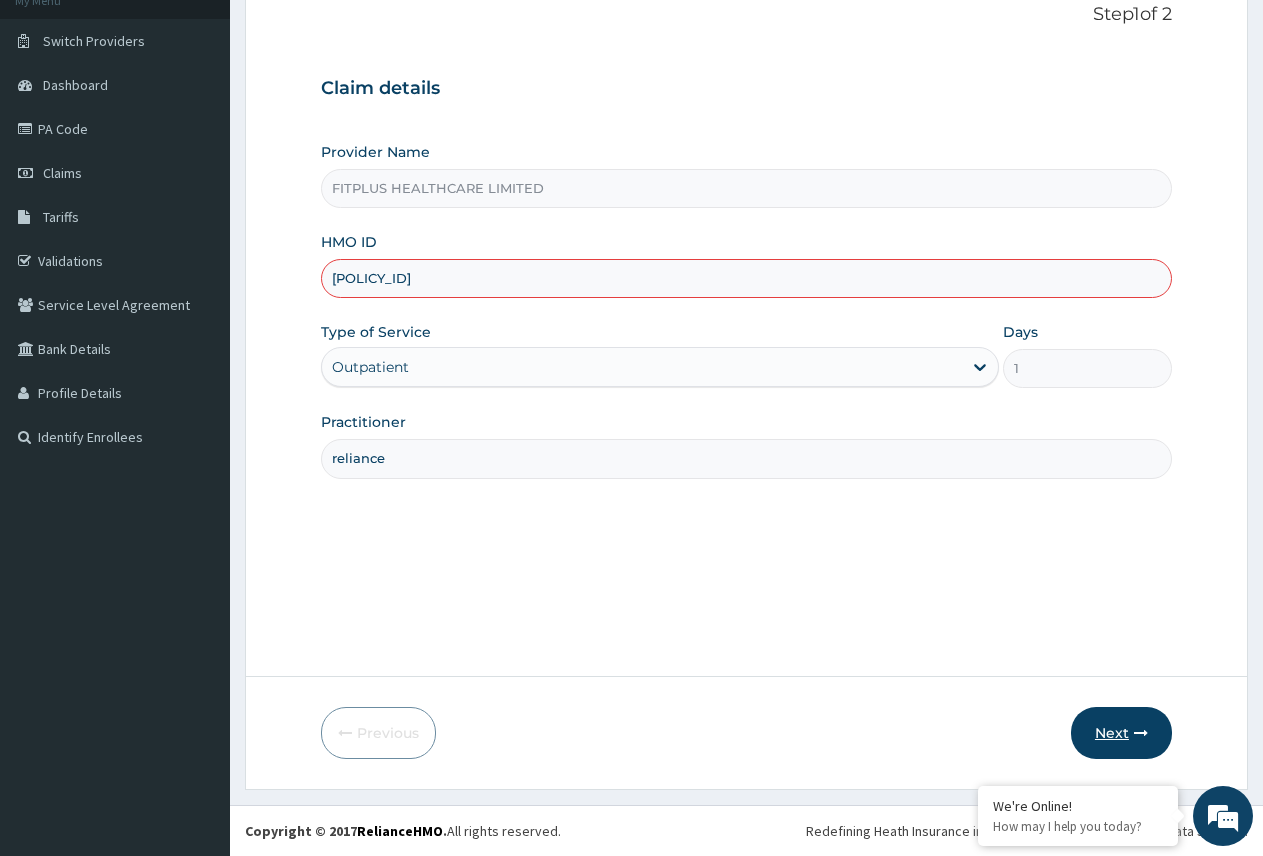 type on "[POLICY_ID]" 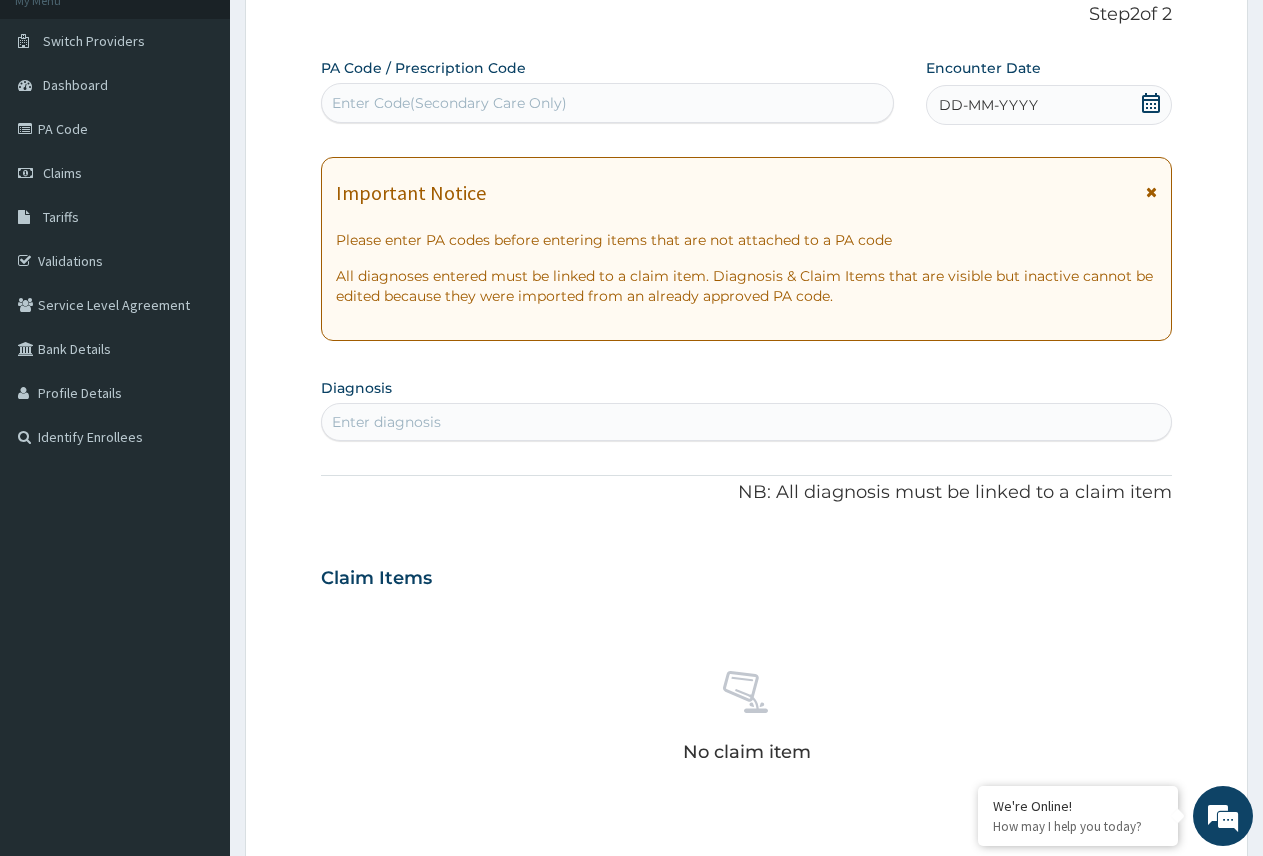 click on "Enter Code(Secondary Care Only)" at bounding box center (449, 103) 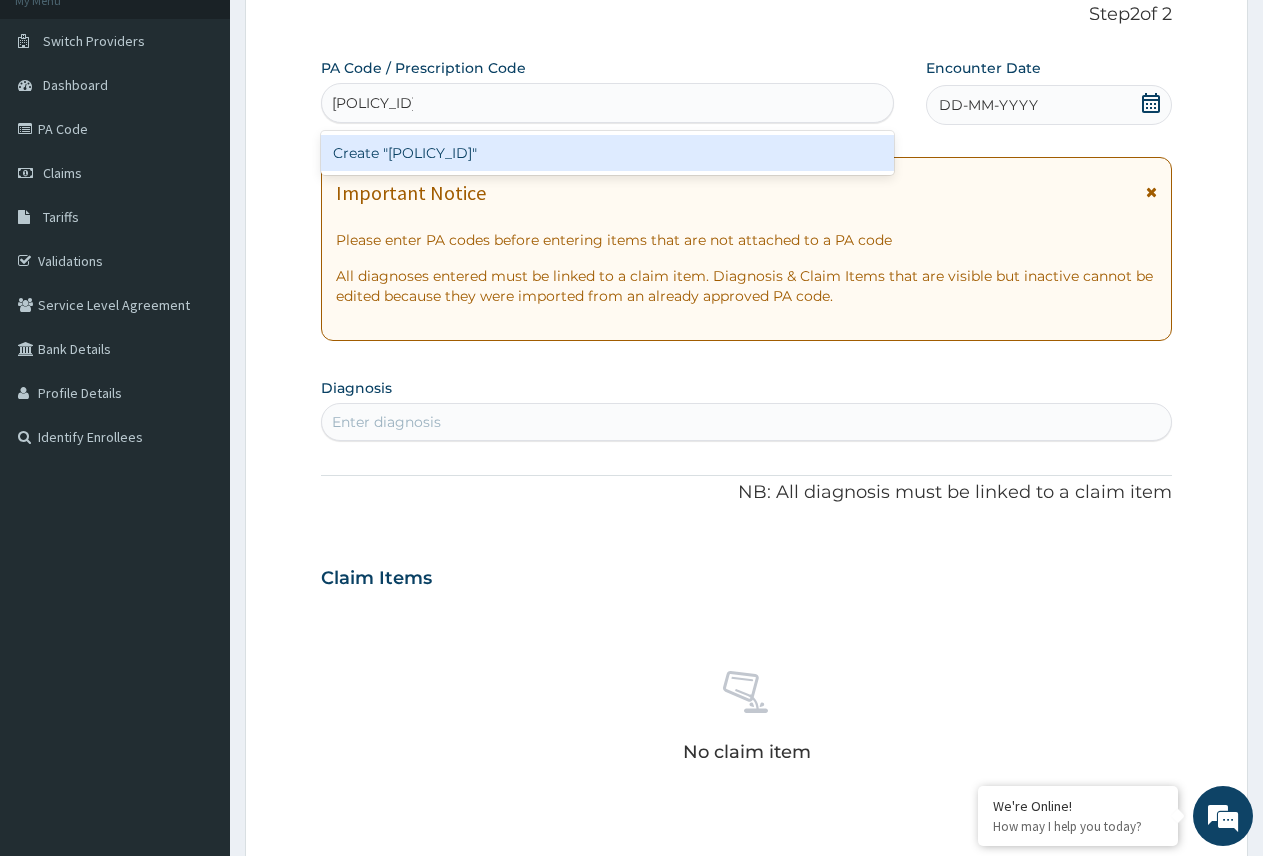 click on "Create "[POLICY_ID]"" at bounding box center (607, 153) 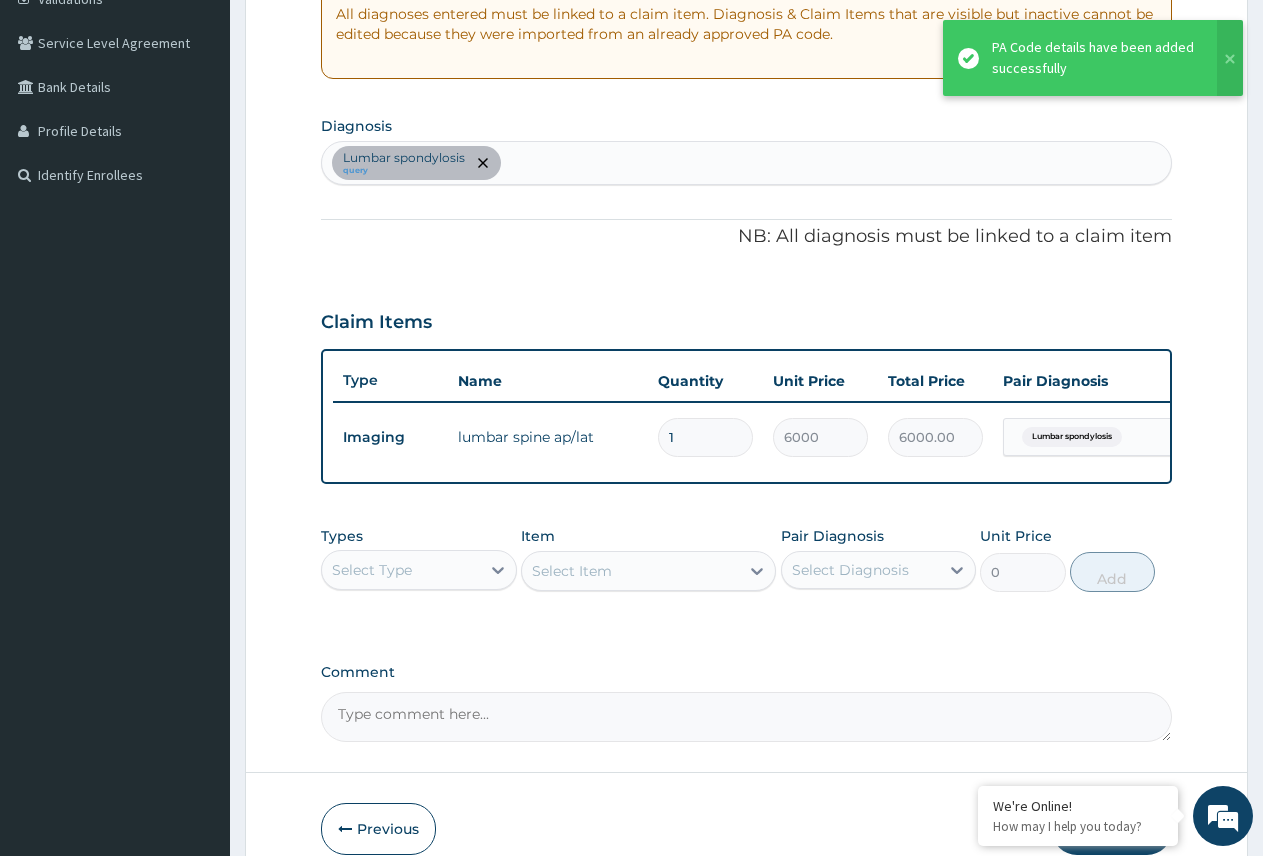 scroll, scrollTop: 433, scrollLeft: 0, axis: vertical 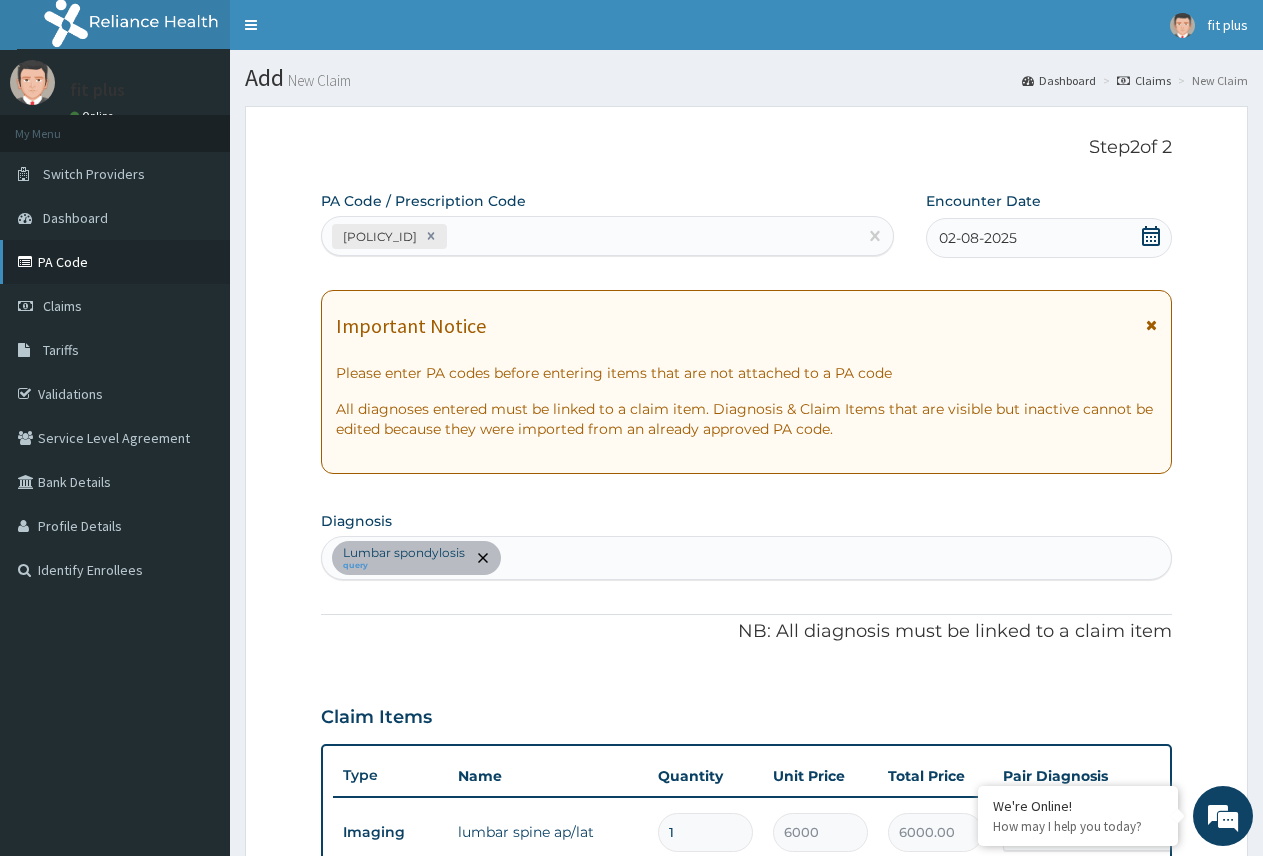 click on "PA Code" at bounding box center (115, 262) 